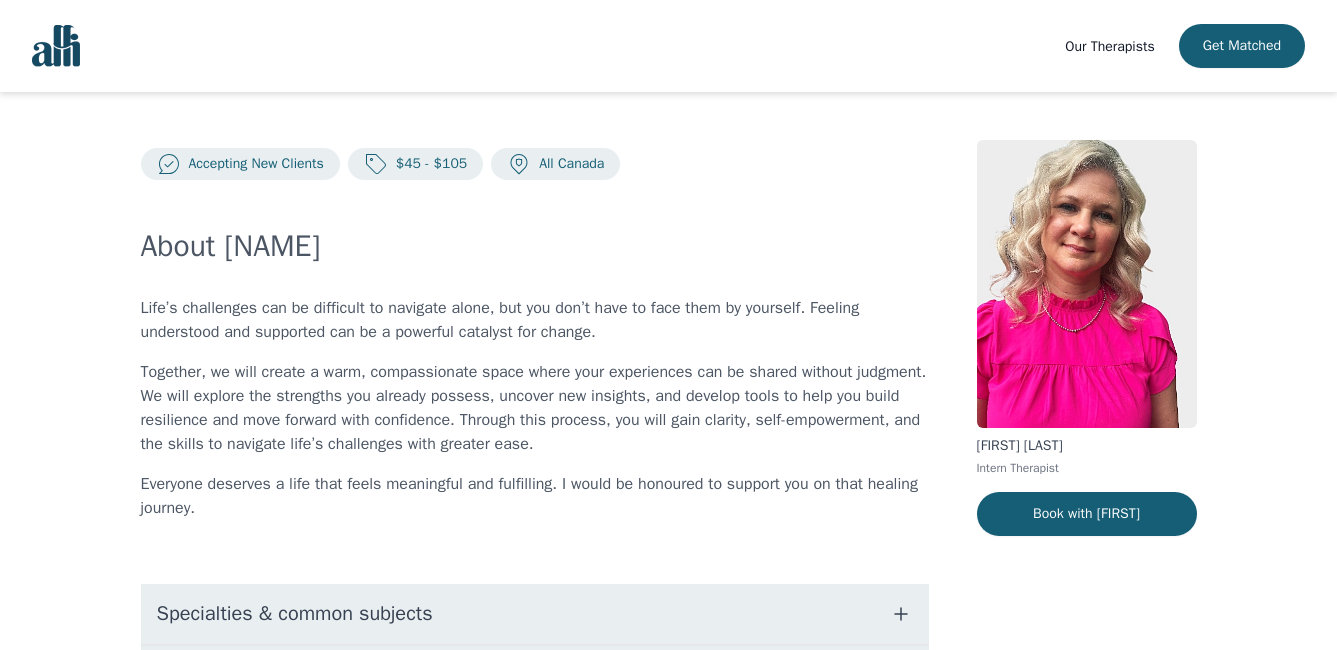 scroll, scrollTop: 0, scrollLeft: 0, axis: both 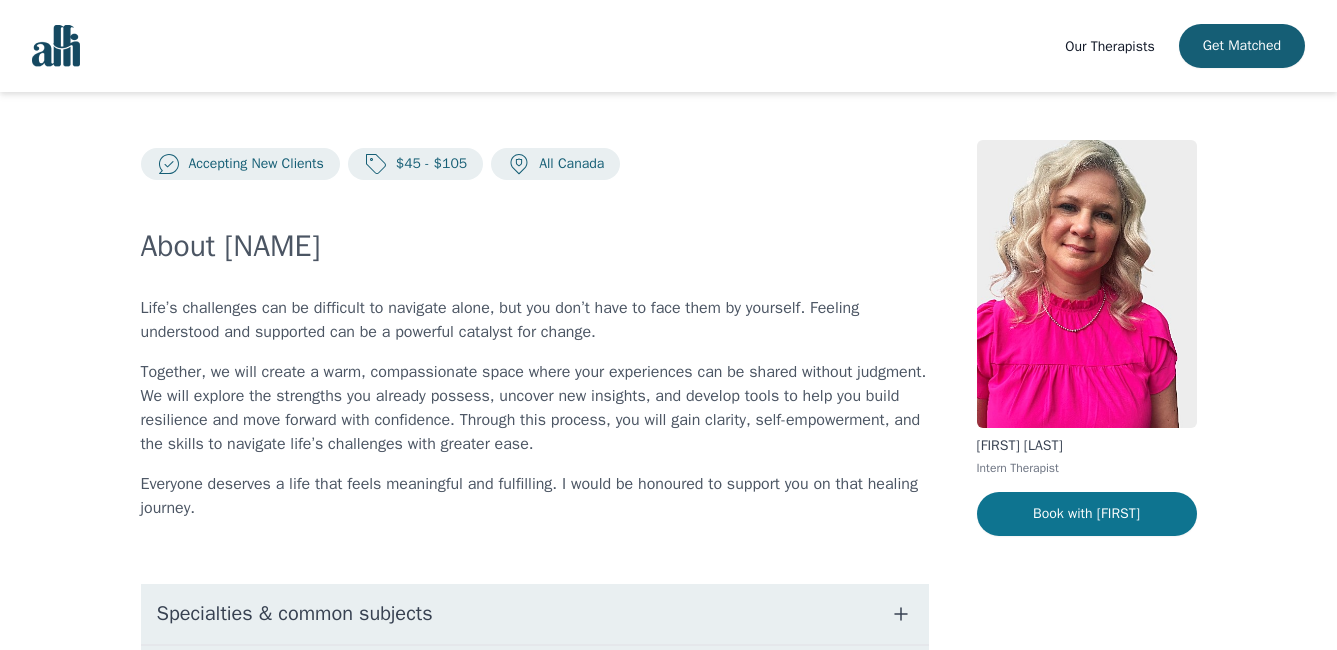 click on "Book with [FIRST]" at bounding box center (1087, 514) 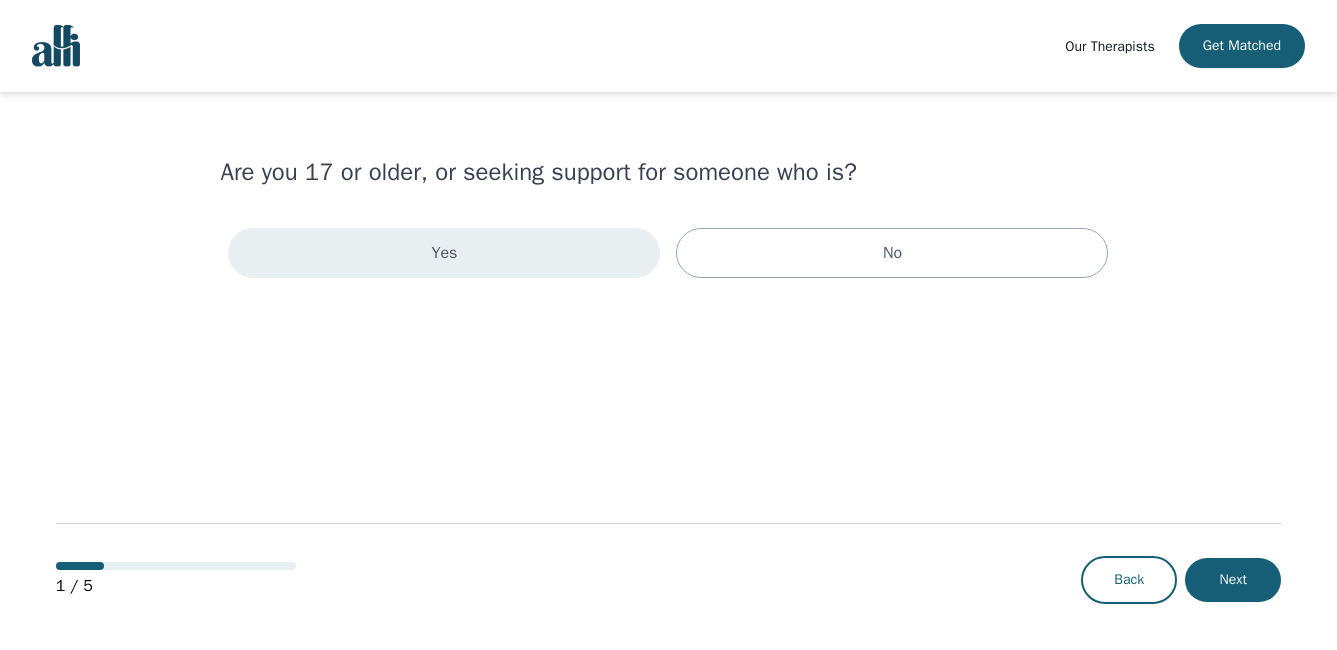 click on "Yes" at bounding box center (444, 253) 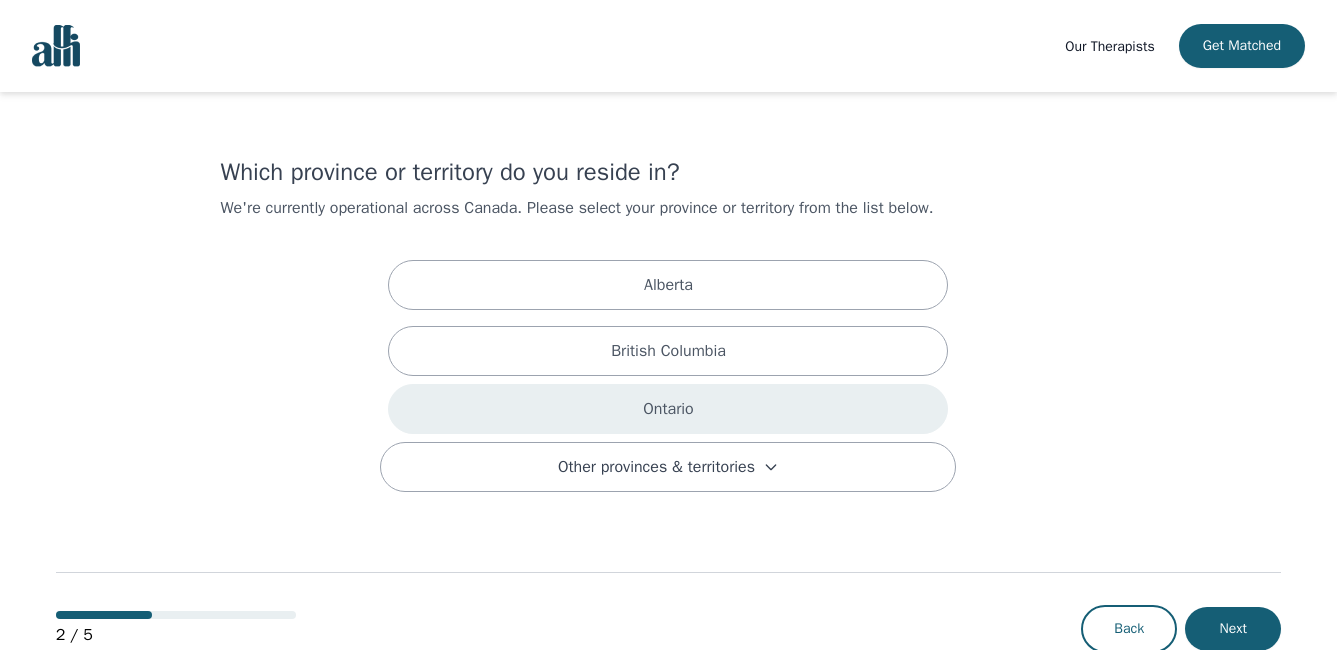 click on "Ontario" at bounding box center [668, 409] 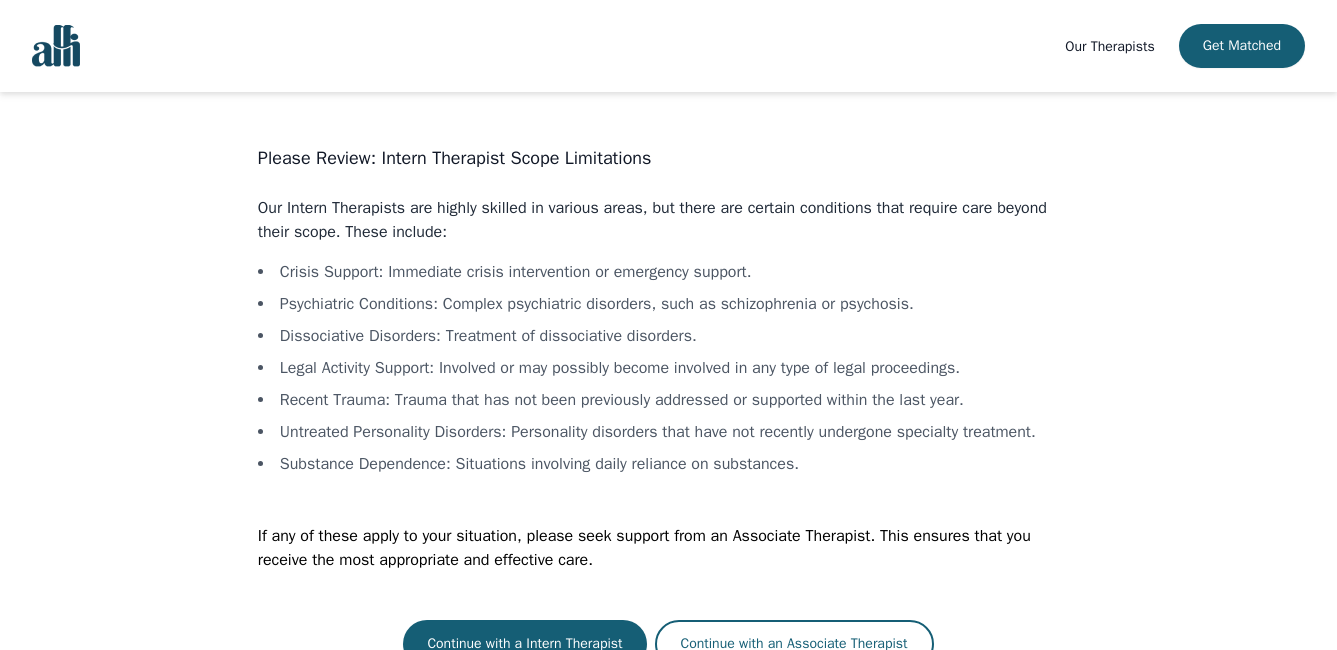 scroll, scrollTop: 38, scrollLeft: 0, axis: vertical 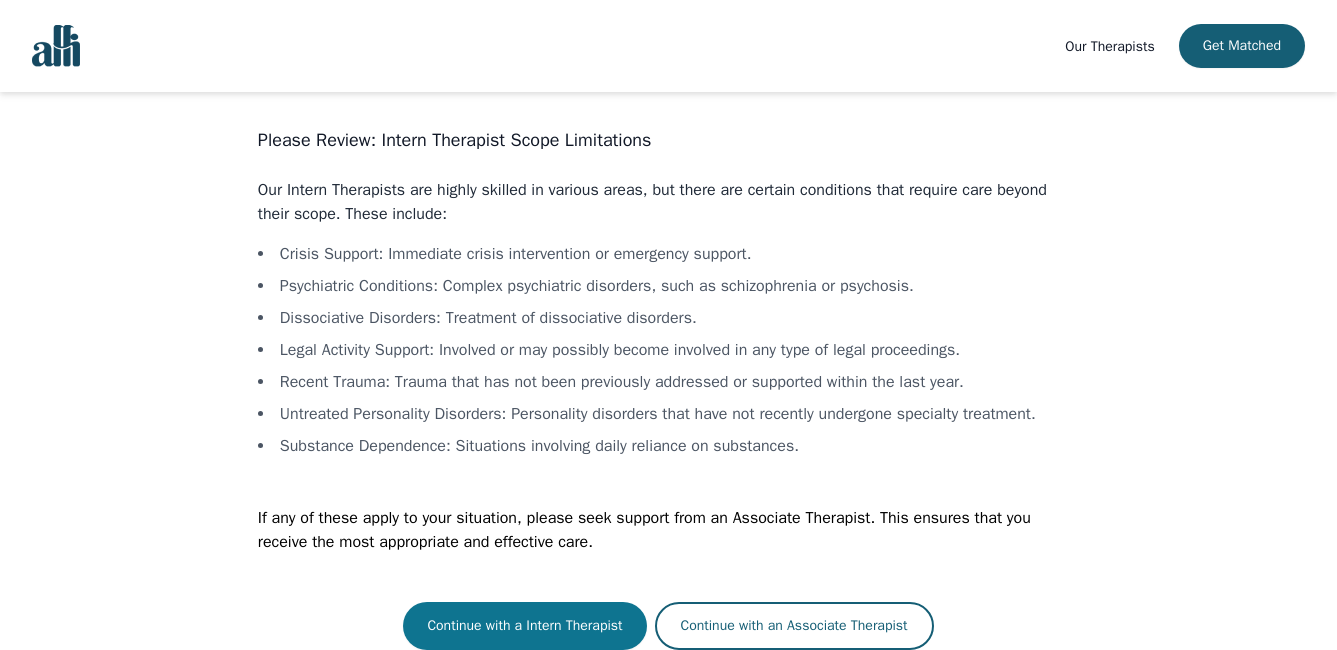 click on "Continue with a Intern Therapist" at bounding box center (524, 626) 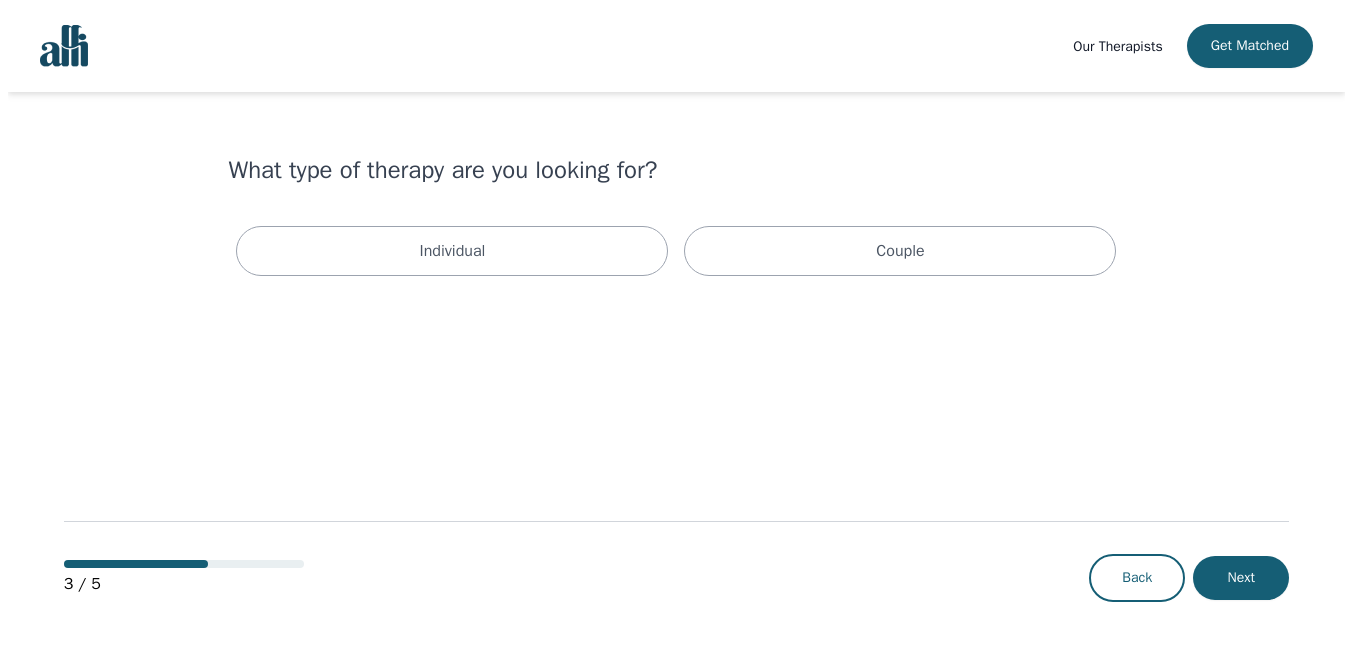 scroll, scrollTop: 0, scrollLeft: 0, axis: both 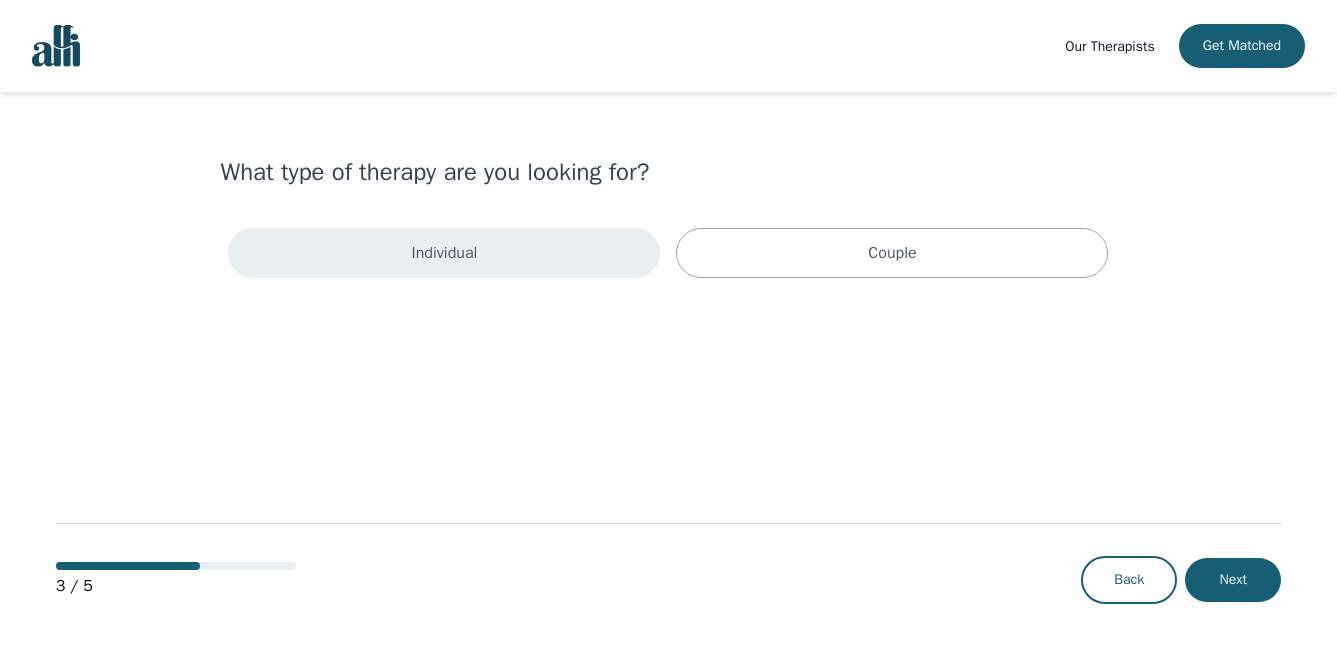 click on "Individual" at bounding box center [445, 253] 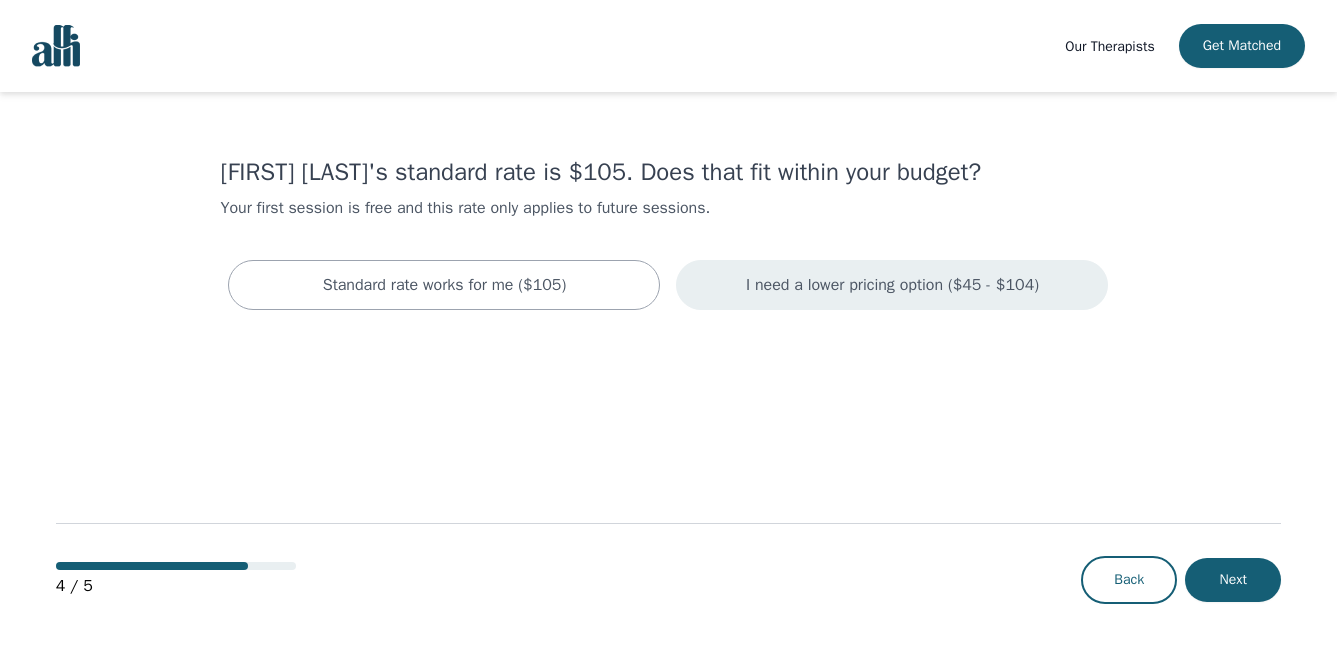 click on "I need a lower pricing option ($45 - $104)" at bounding box center (892, 285) 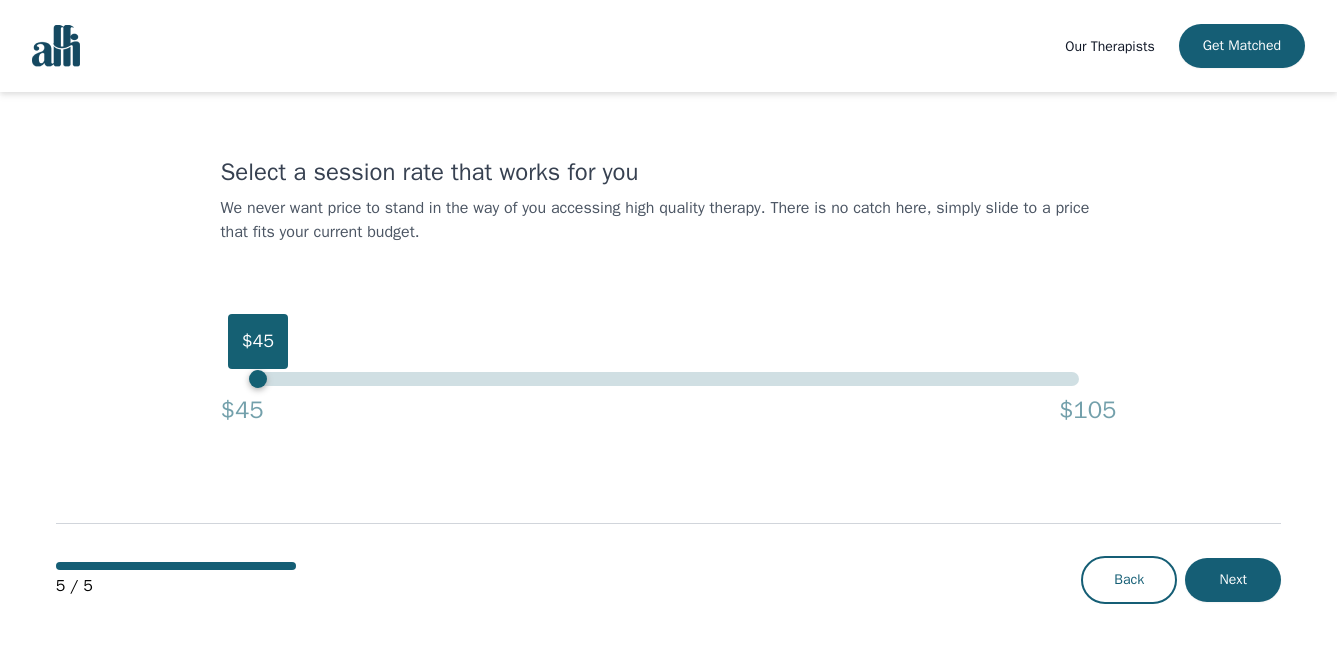 click on "$45" at bounding box center (668, 379) 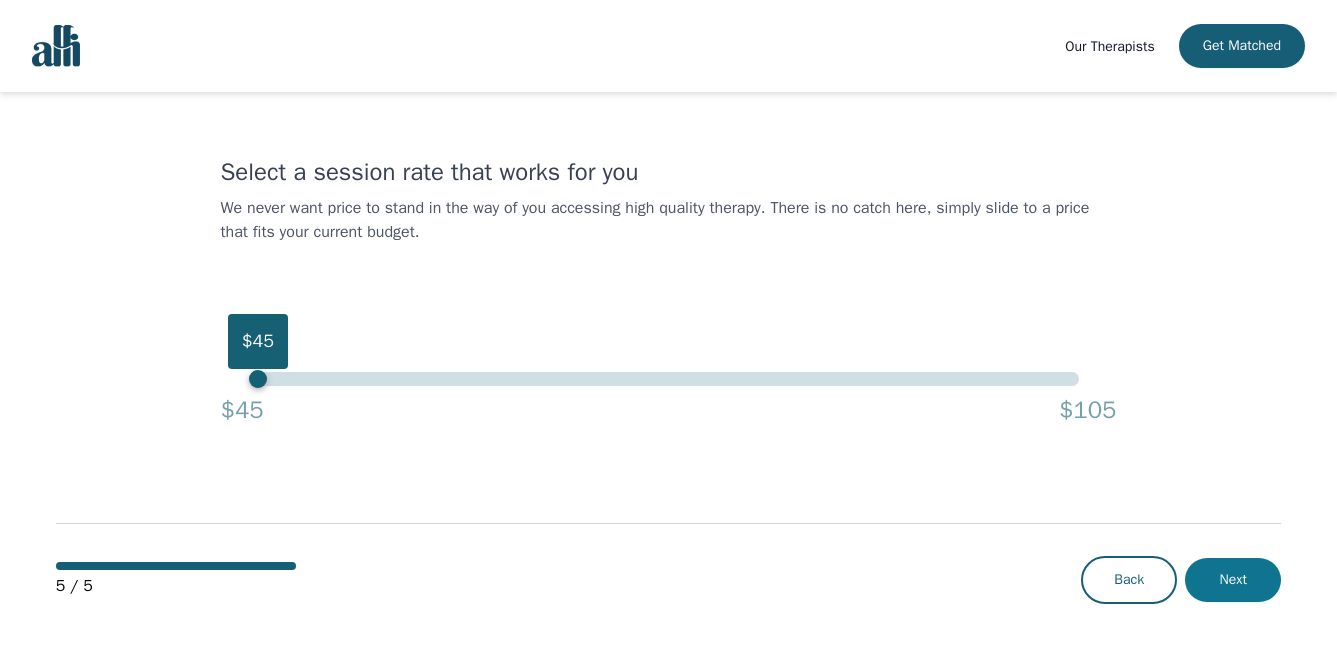 click on "Next" at bounding box center (1233, 580) 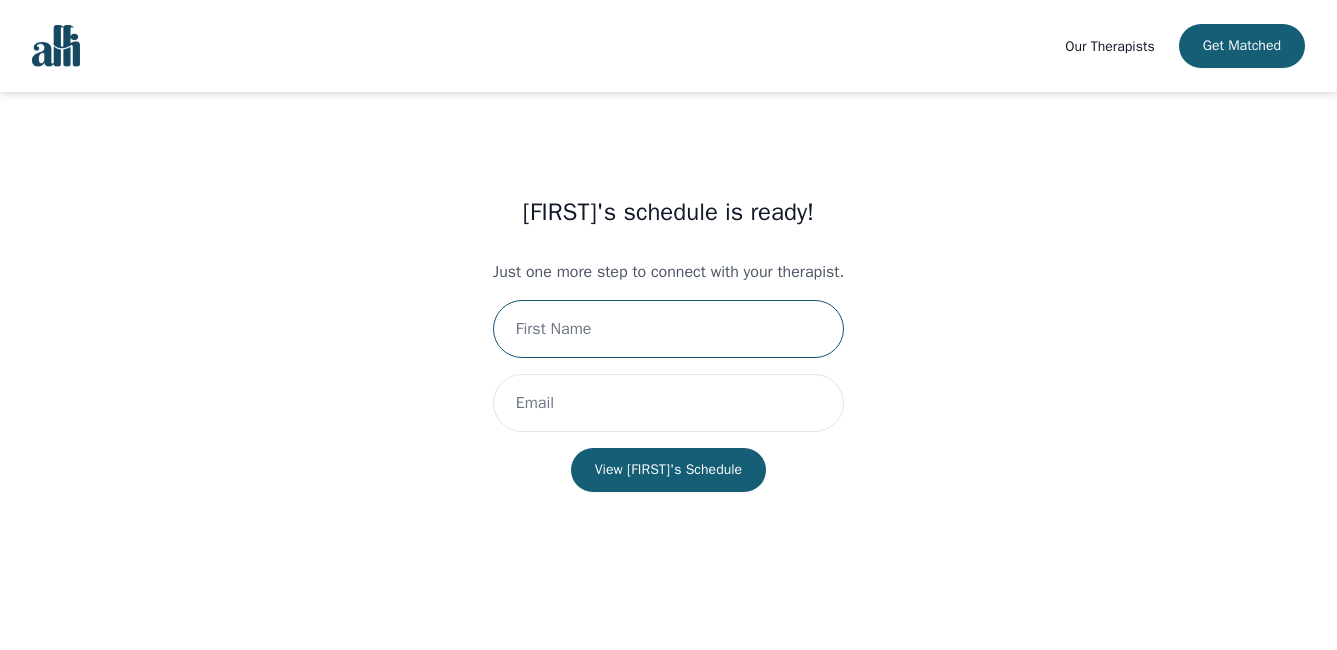 click at bounding box center (668, 329) 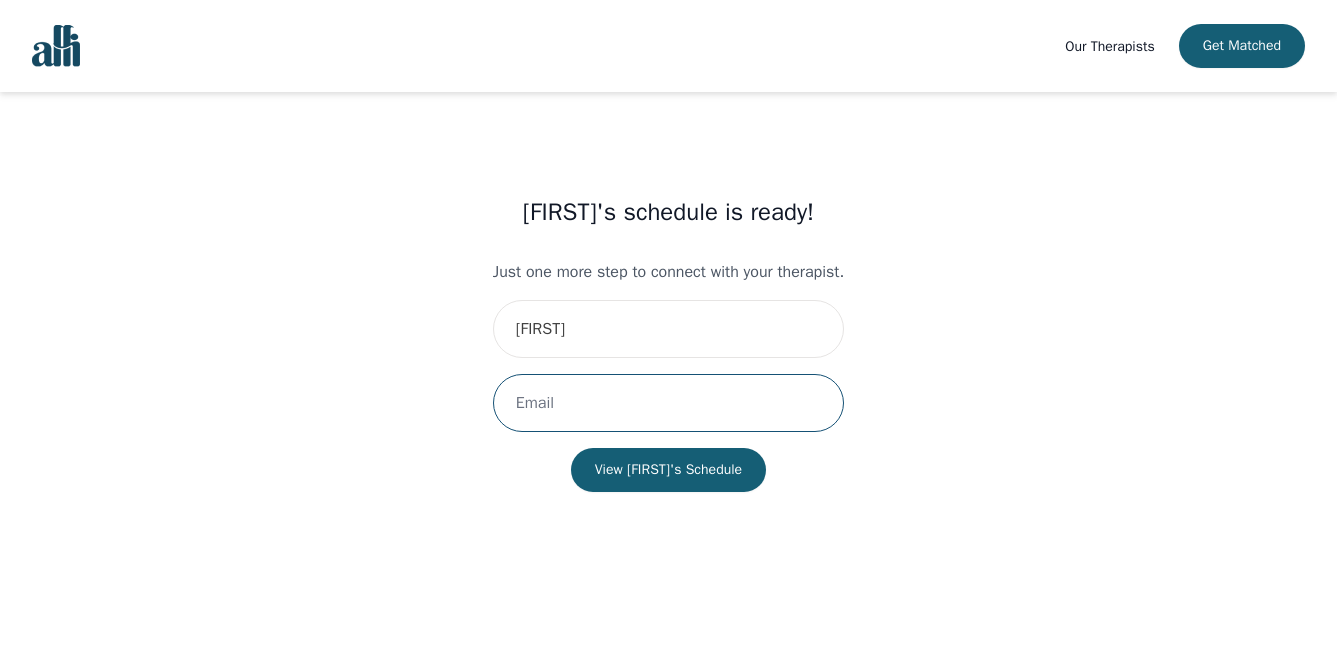 type on "[EMAIL]" 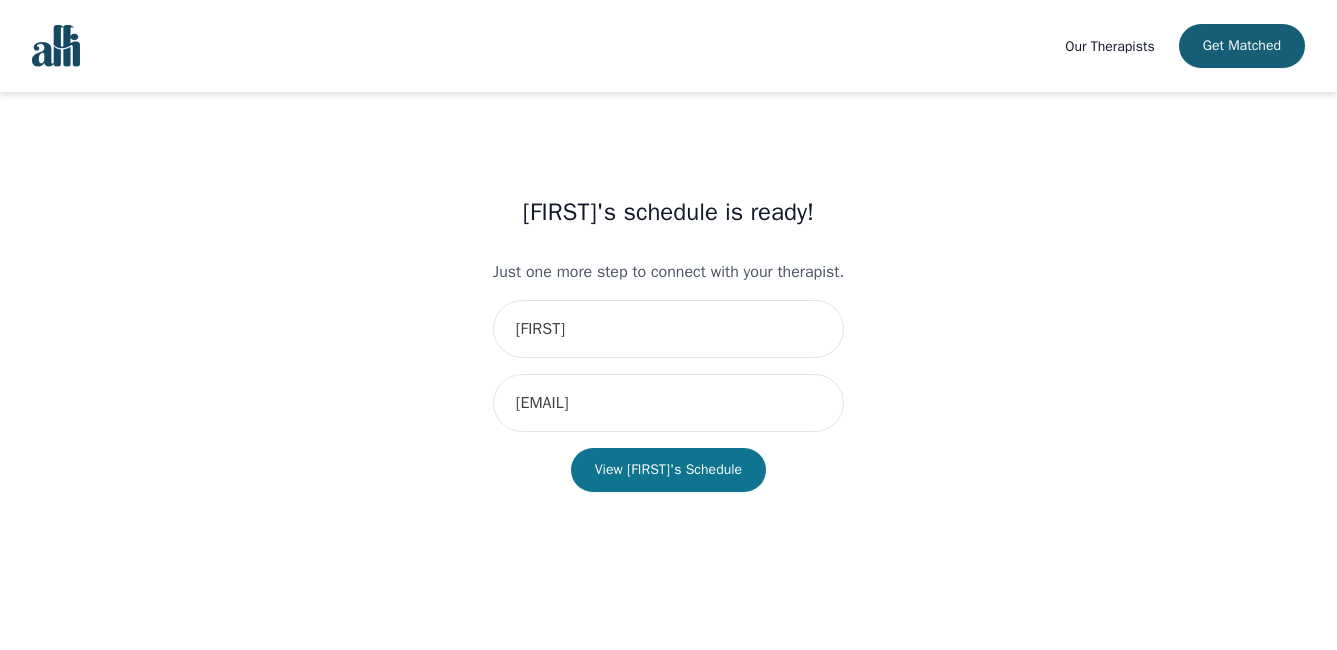 click on "View [FIRST]'s Schedule" at bounding box center [668, 470] 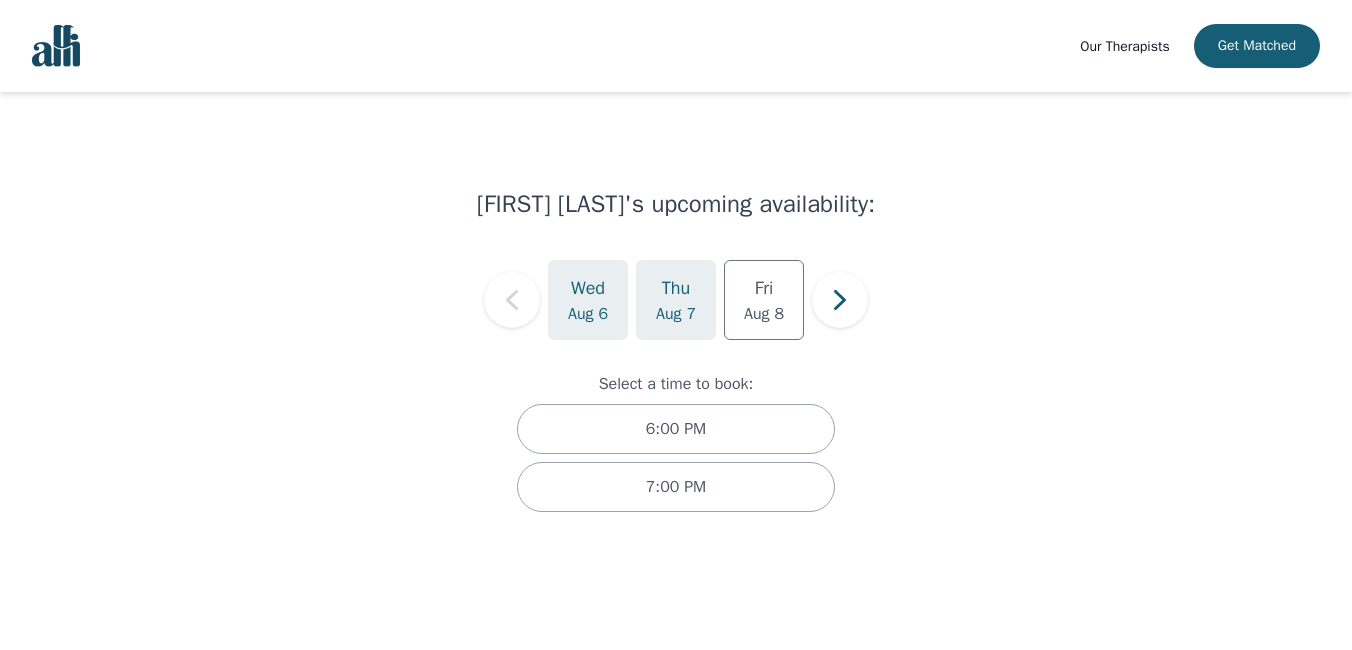 click on "Thu" at bounding box center [676, 288] 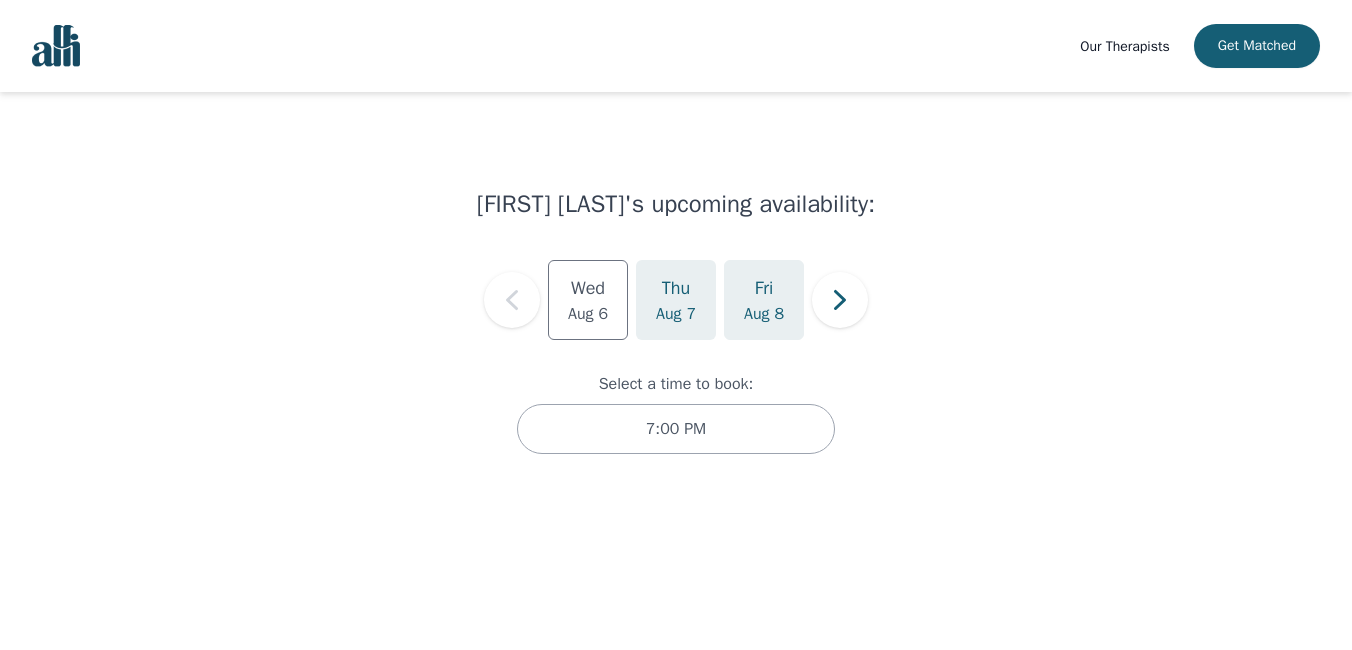 click on "Fri Aug 8" at bounding box center (764, 300) 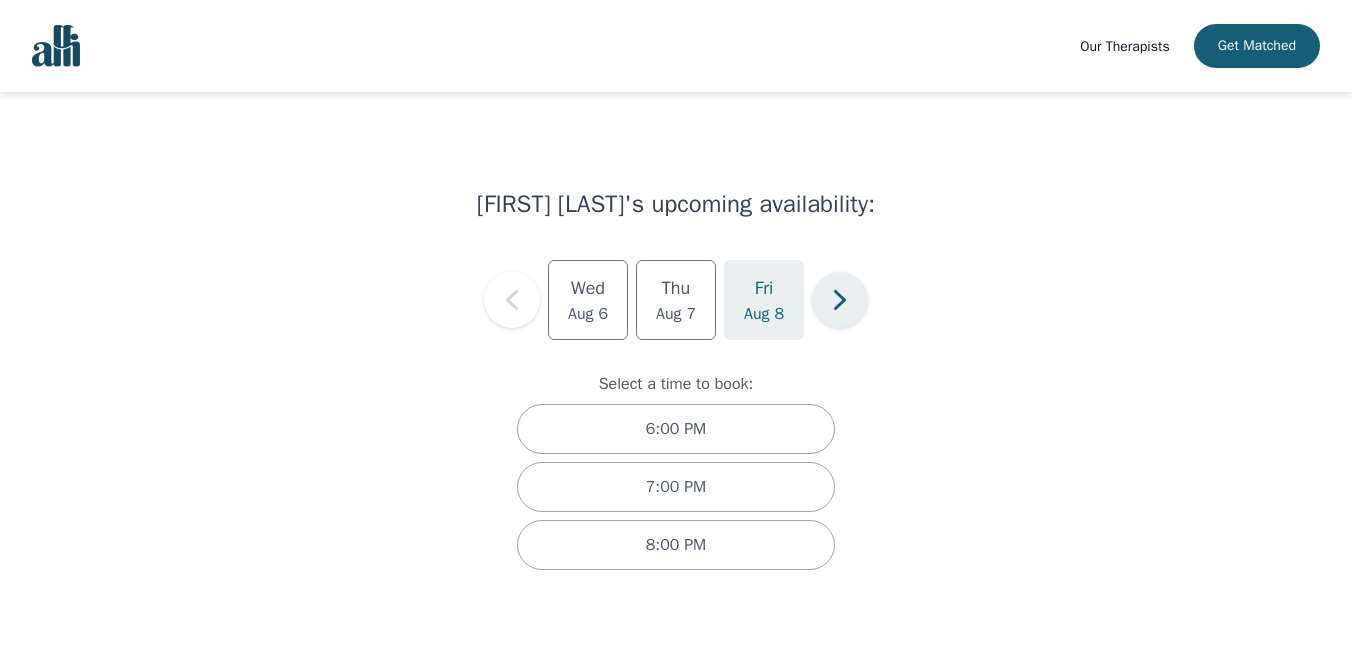 click 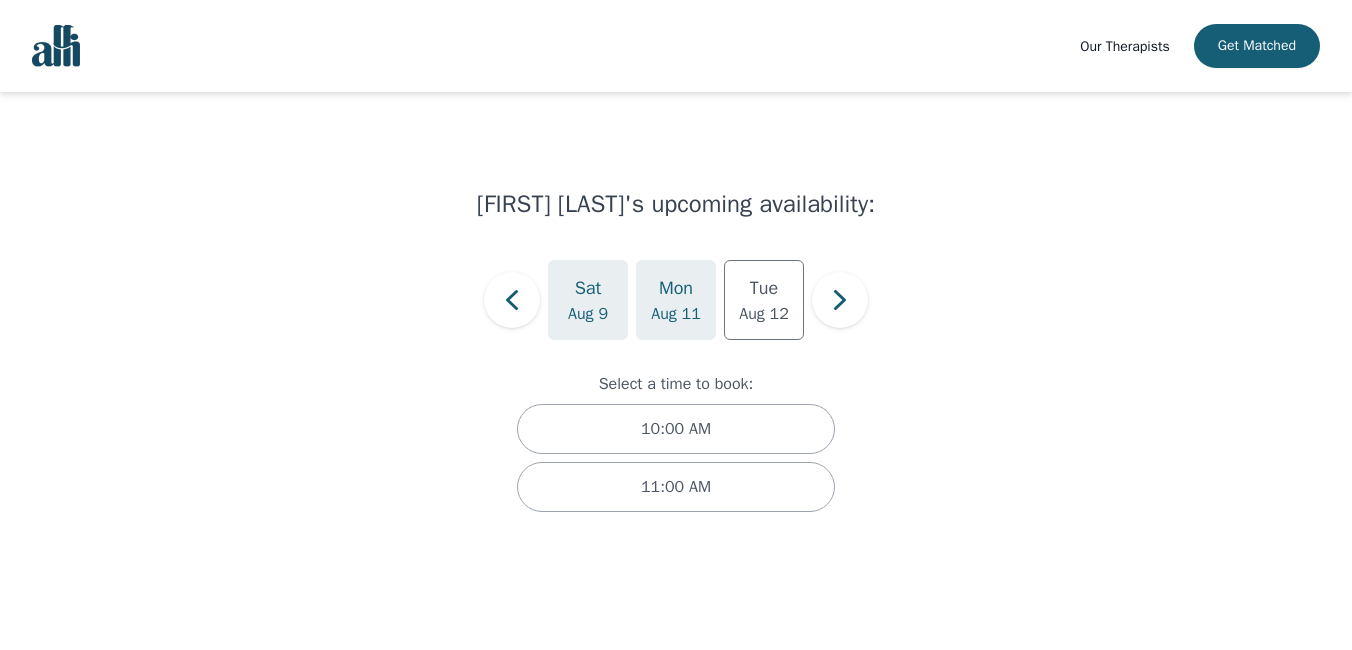 click on "Mon Aug 11" at bounding box center [676, 300] 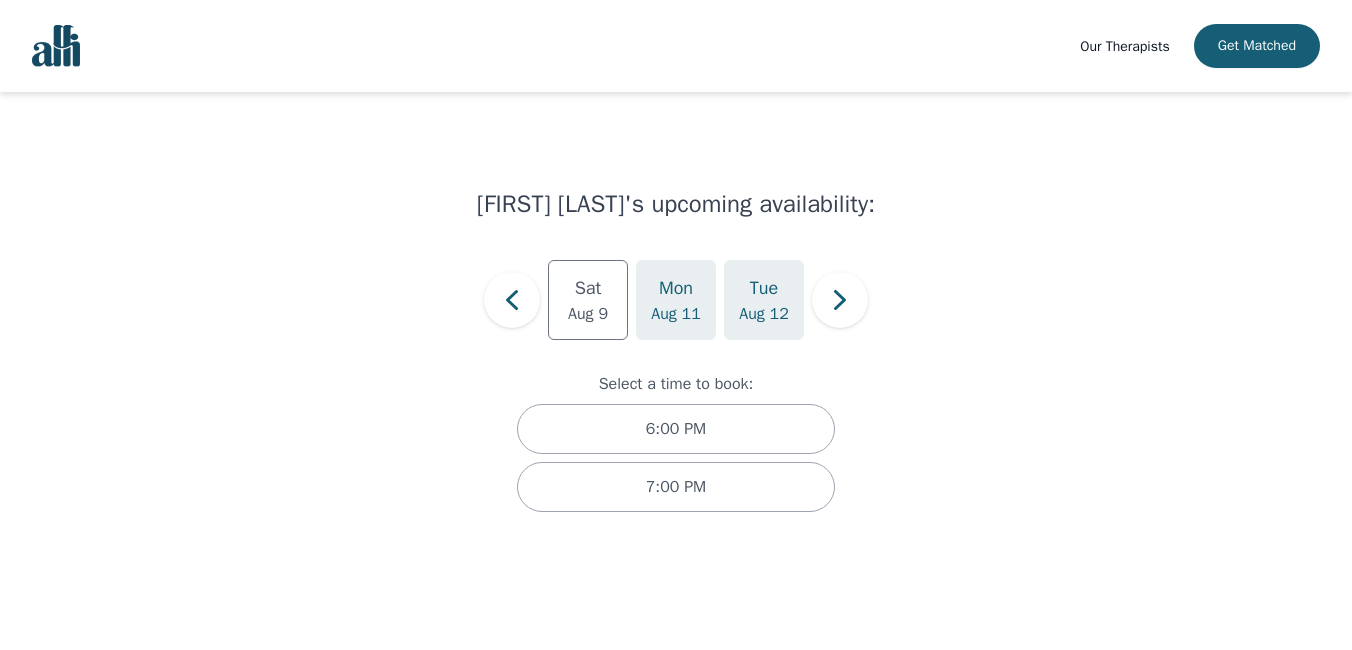 click on "Tue Aug 12" at bounding box center [764, 300] 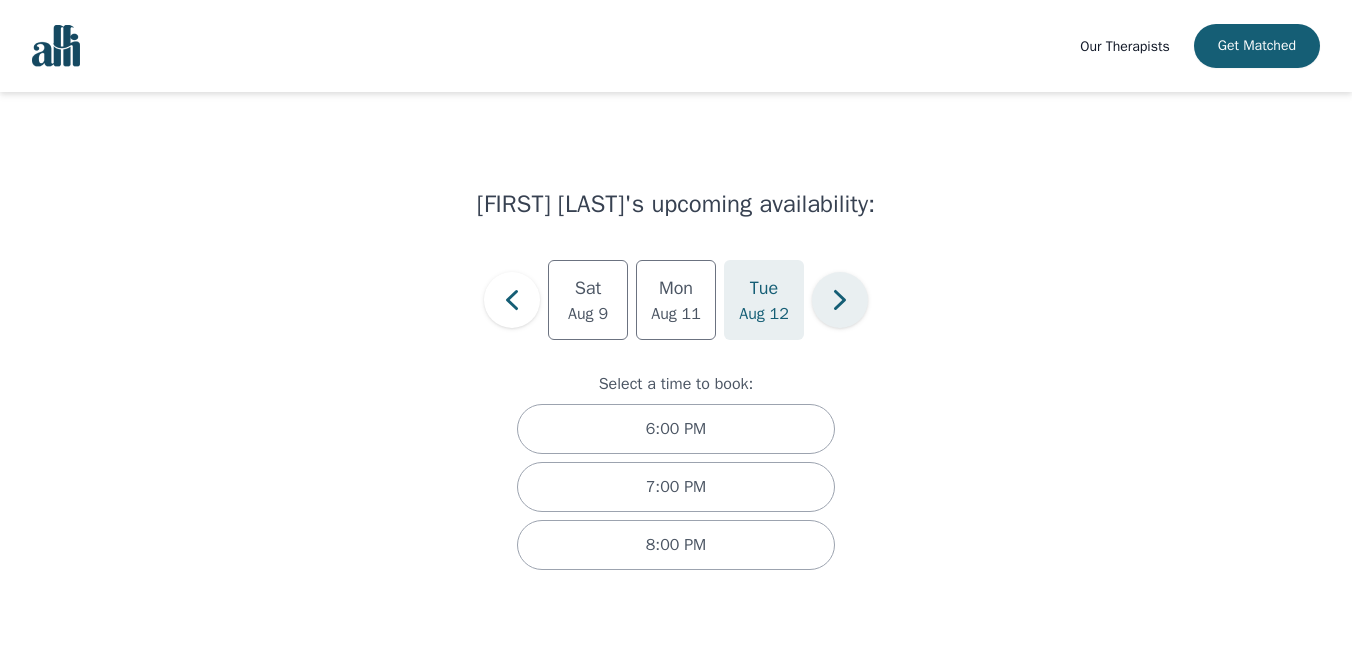 click 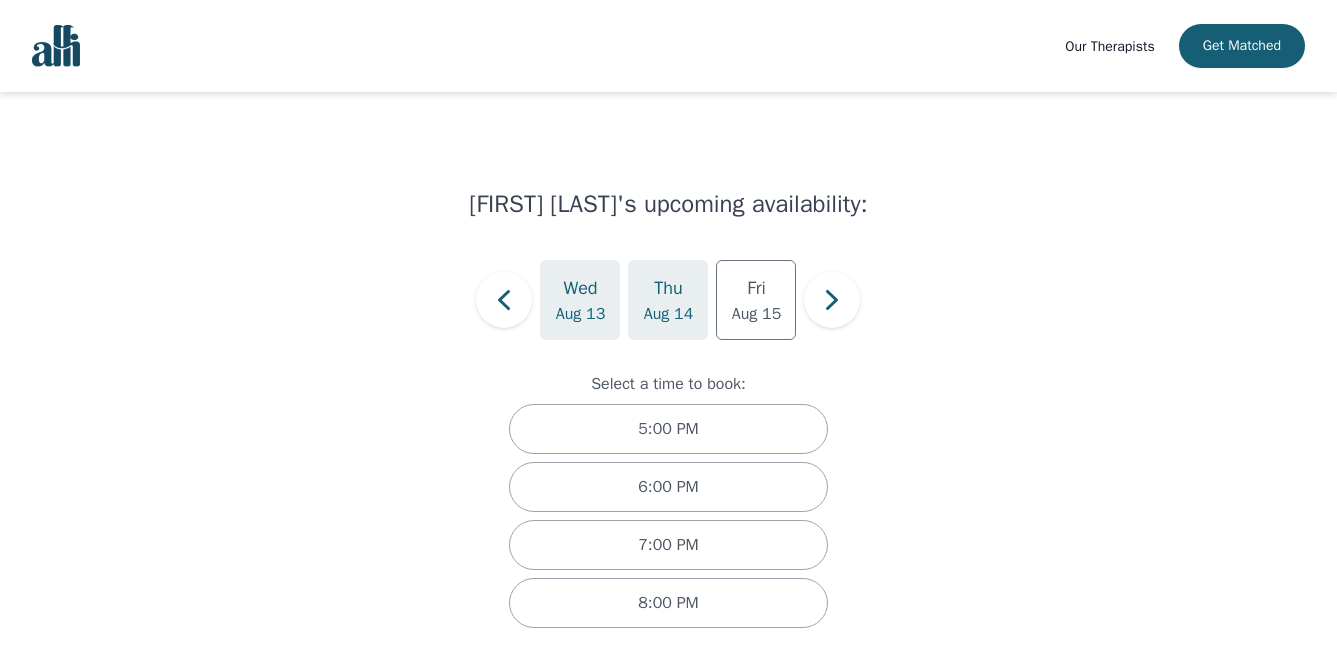 click on "[DAY] [MONTH] [DAY]" at bounding box center (668, 300) 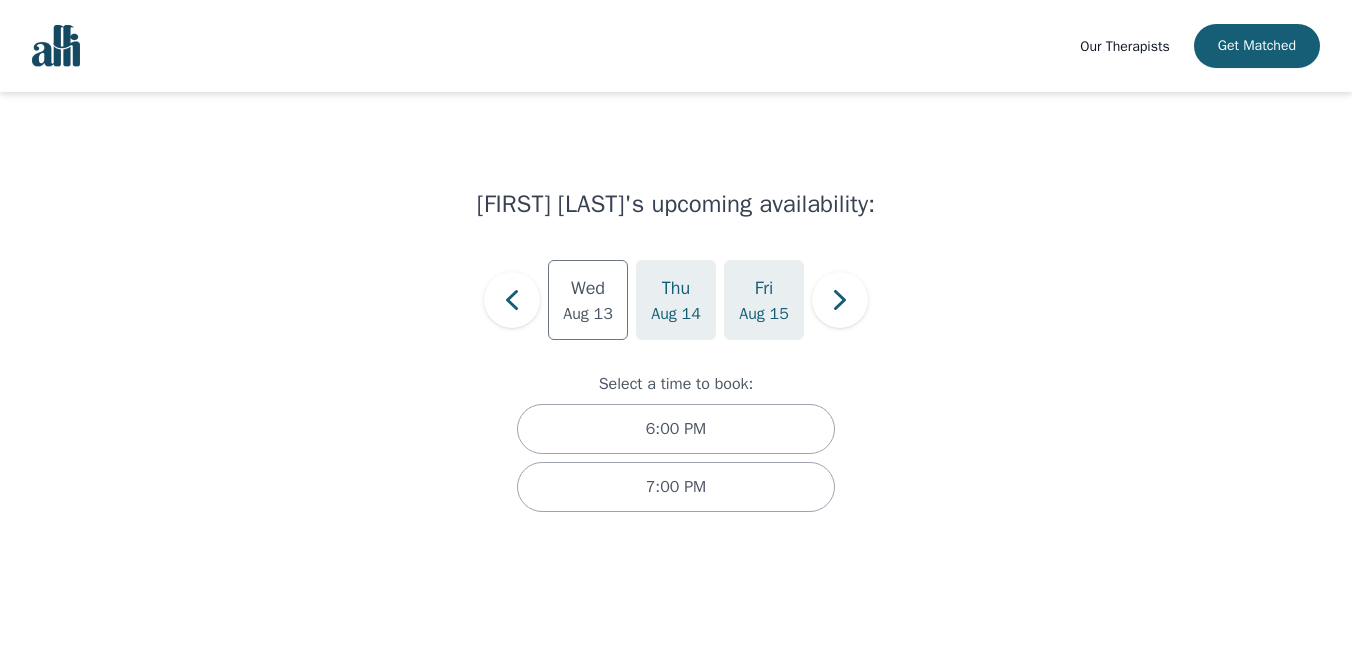 click on "Fri Aug 15" at bounding box center (764, 300) 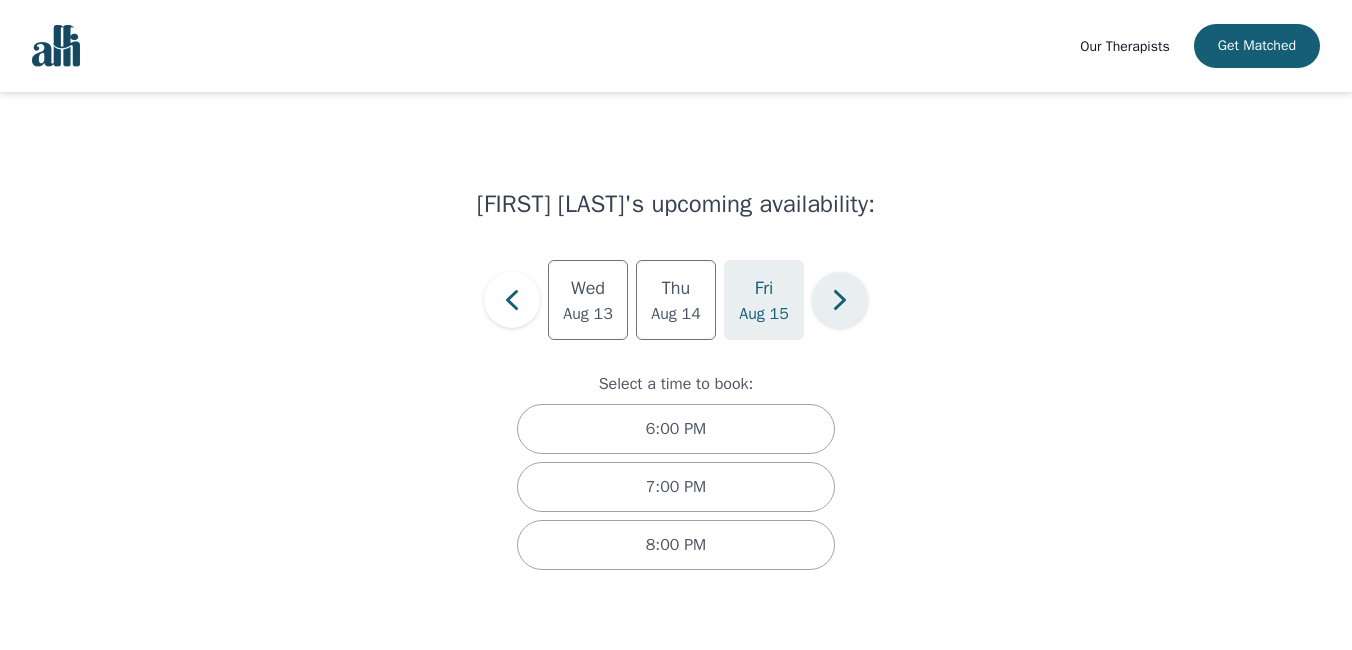 click 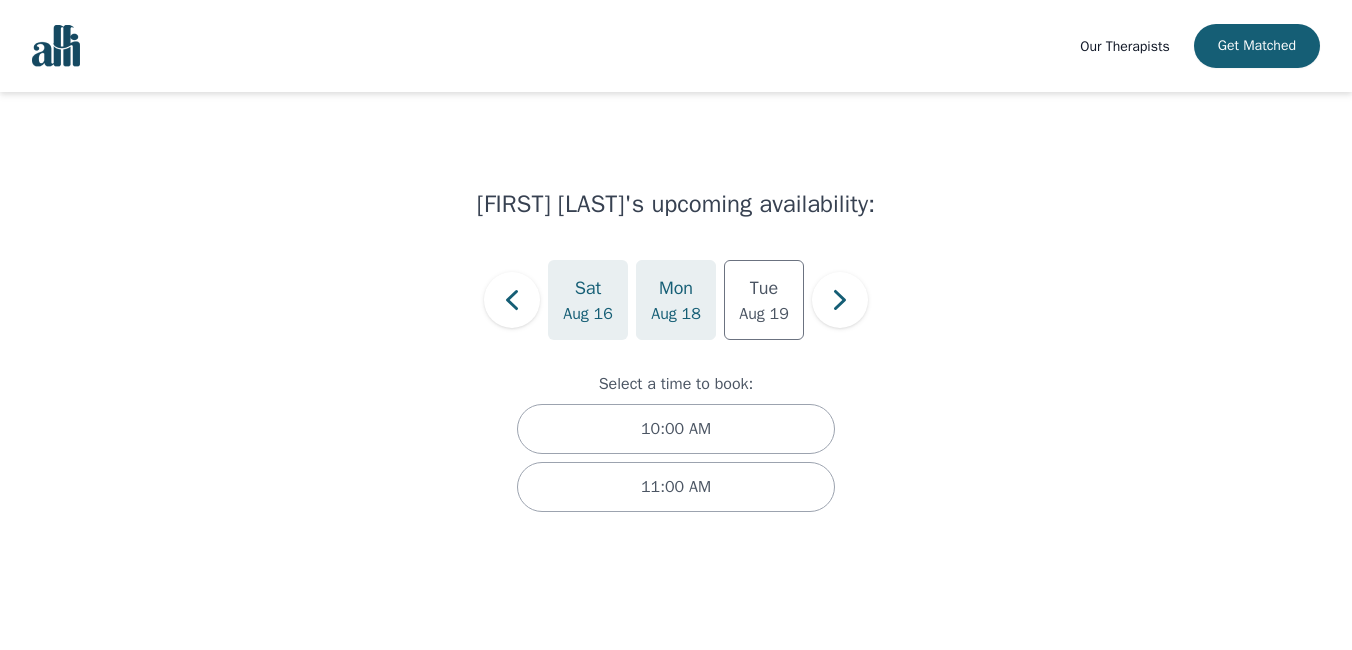 click on "Mon" at bounding box center (676, 288) 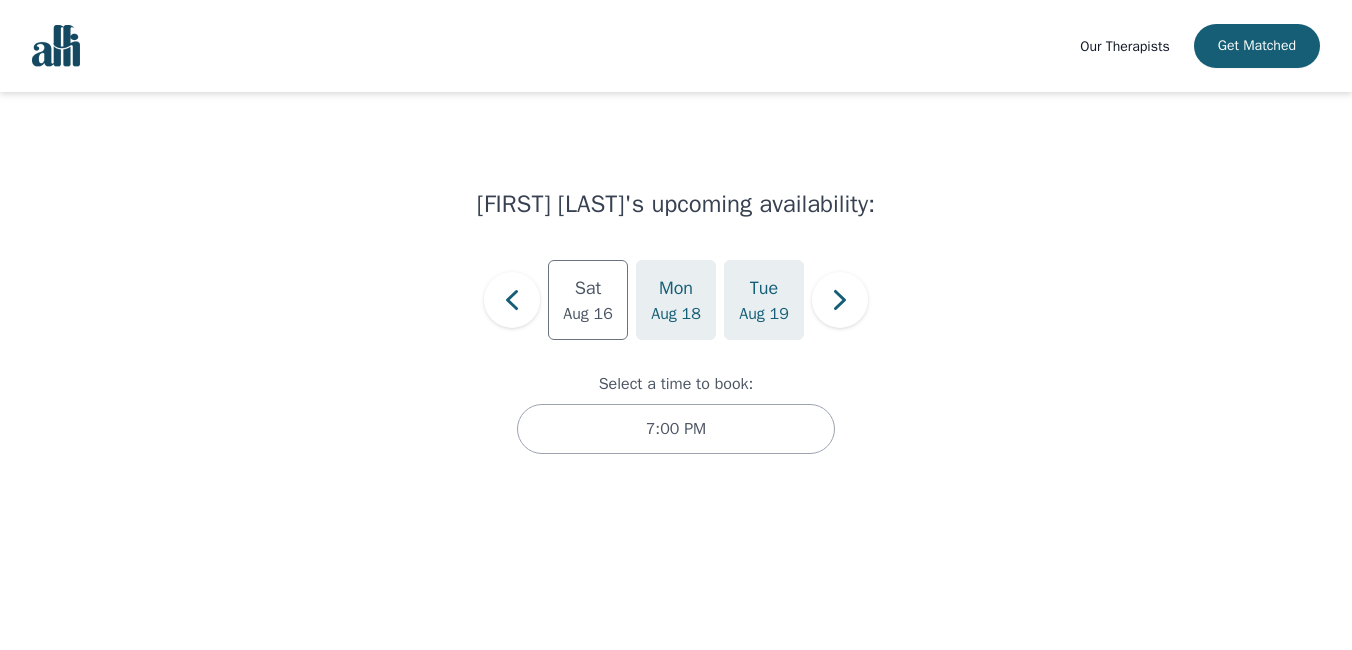 click on "Tue" at bounding box center [764, 288] 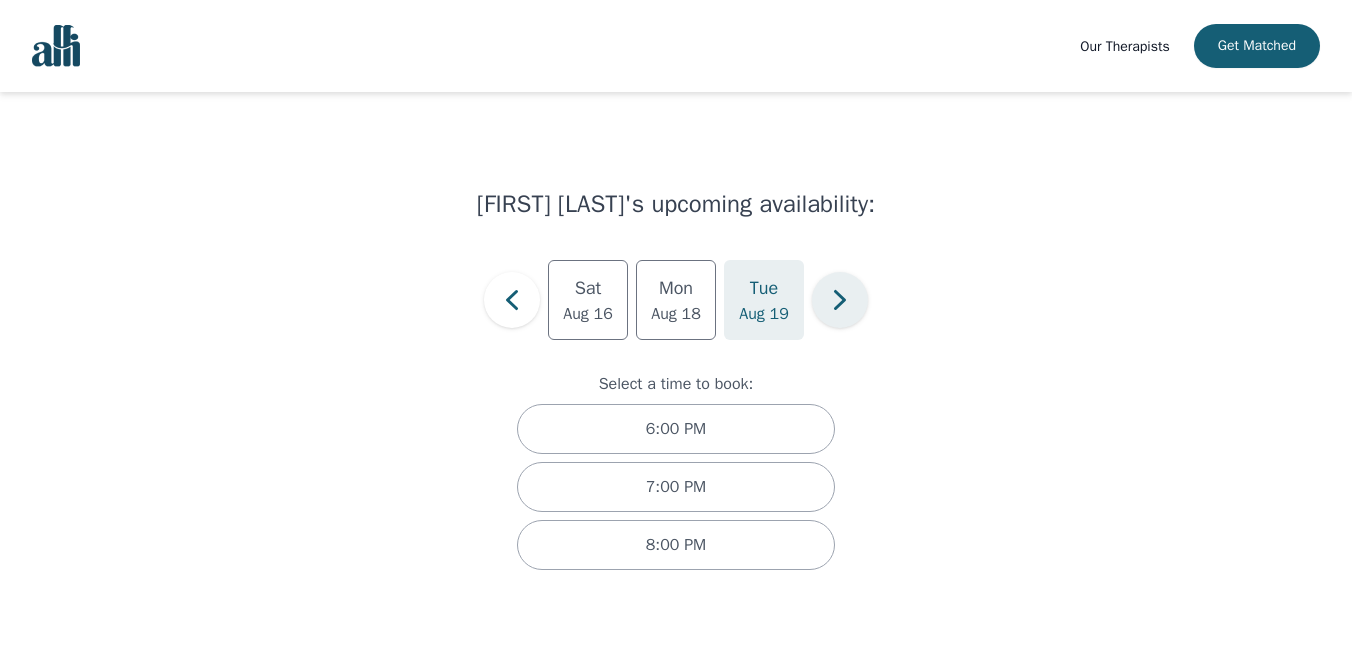 click at bounding box center (840, 300) 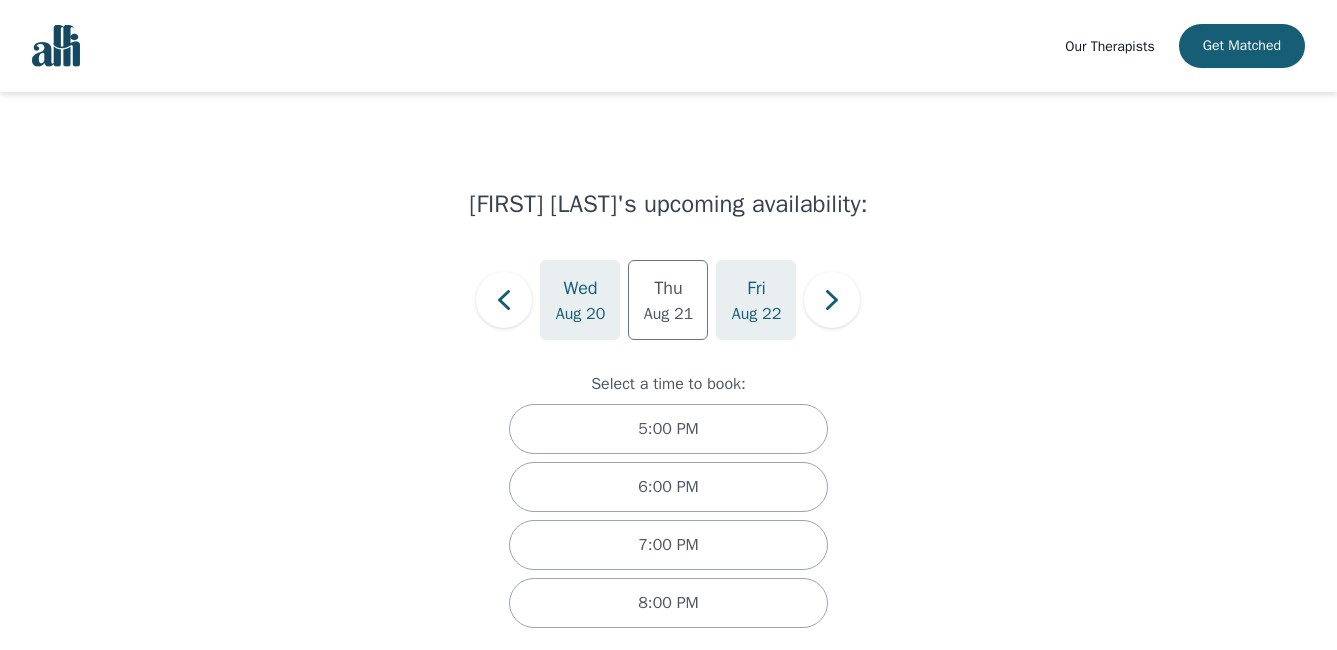 click on "Aug 22" at bounding box center [757, 314] 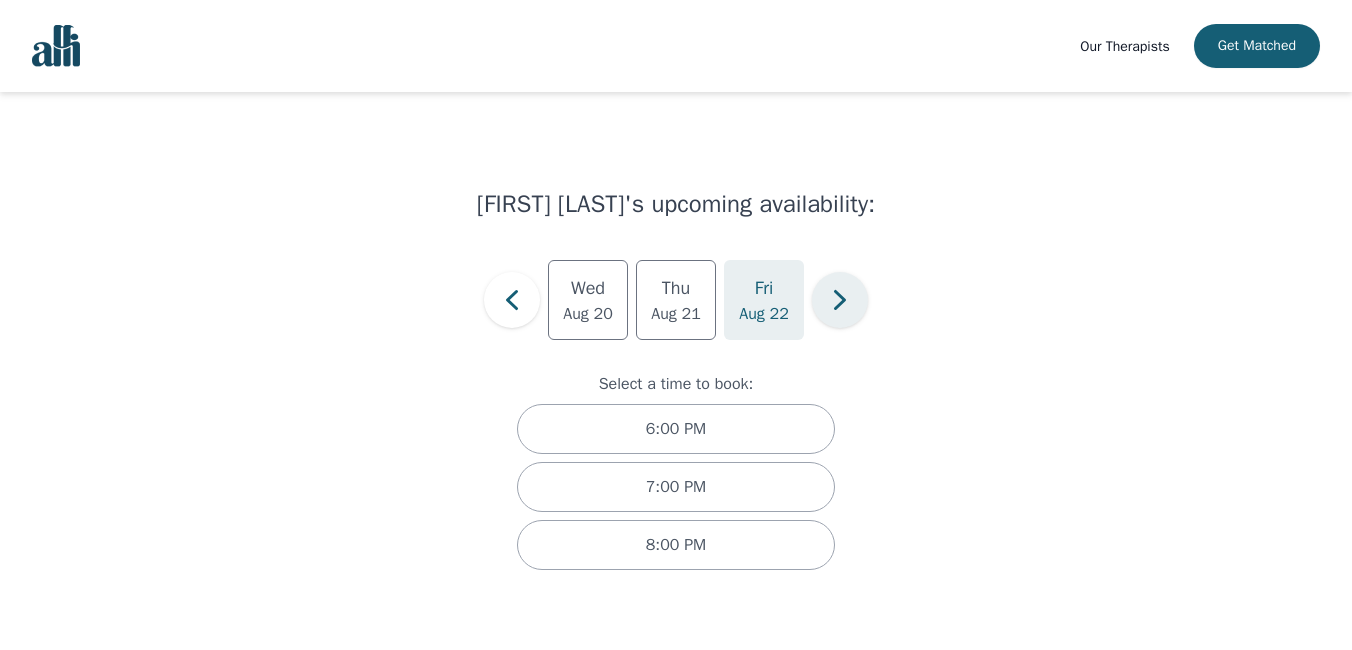 click 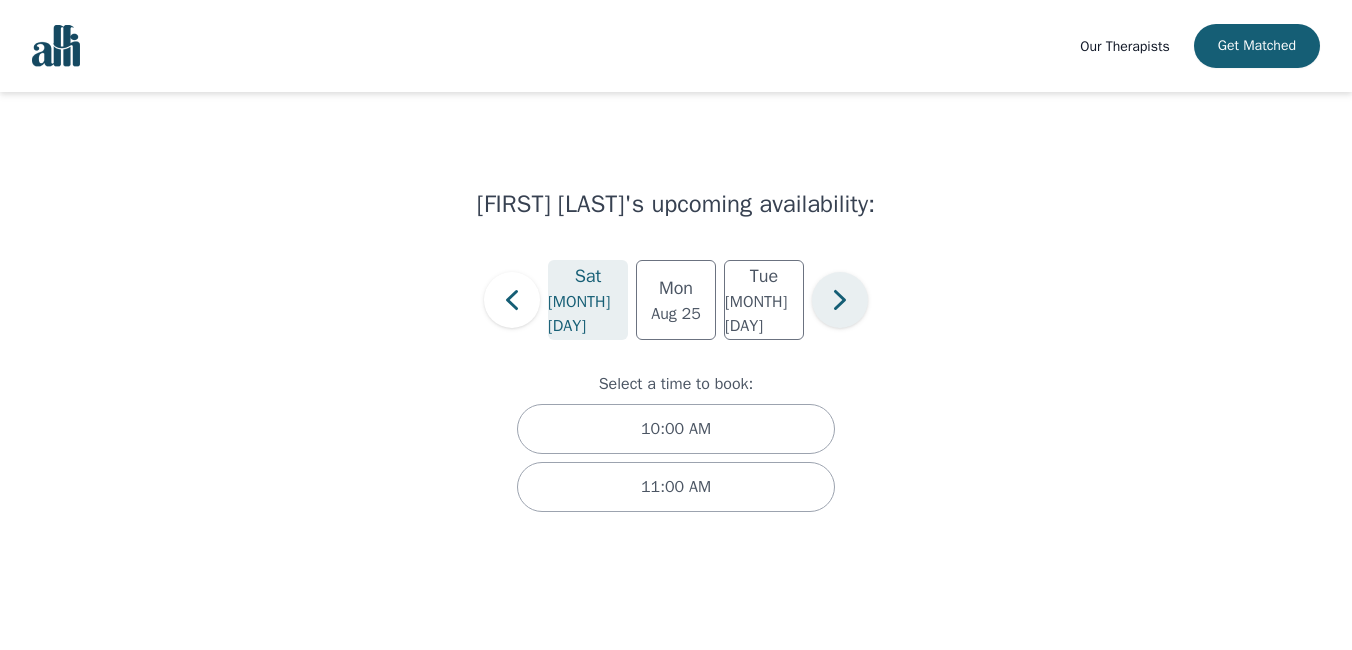 click 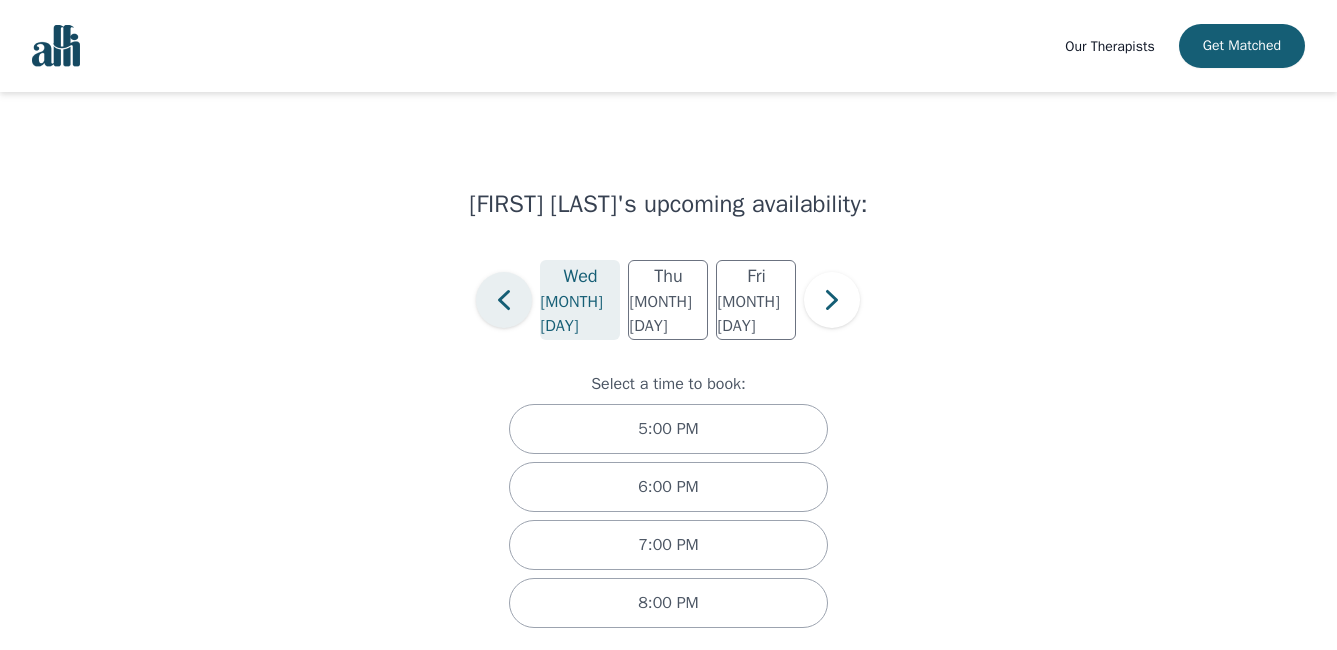 click 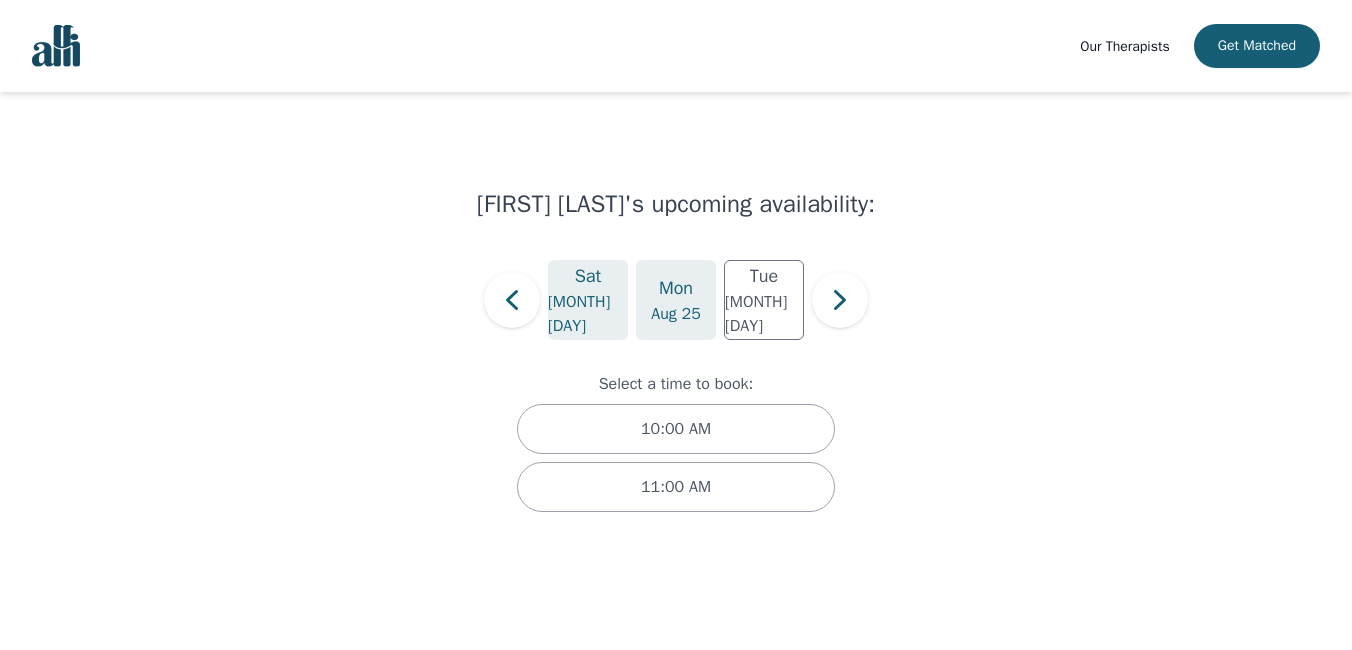 click on "Aug 25" at bounding box center [676, 314] 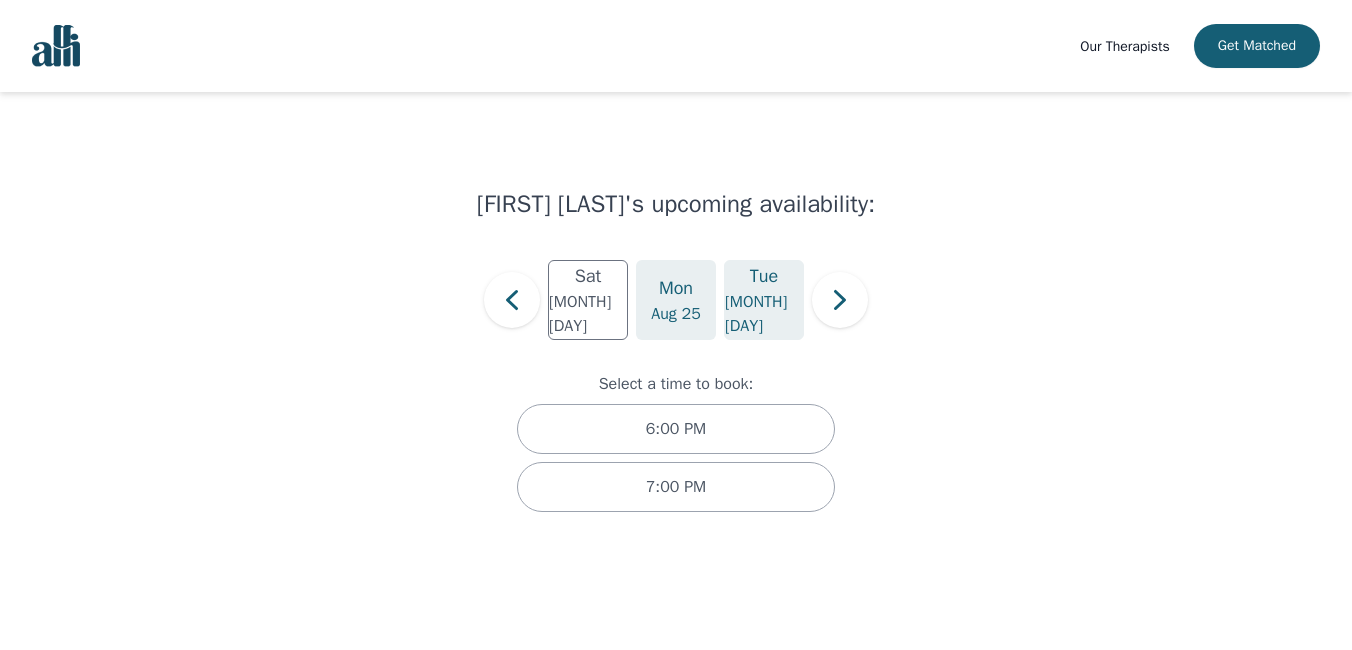 click on "[MONTH] [DAY]" at bounding box center [764, 314] 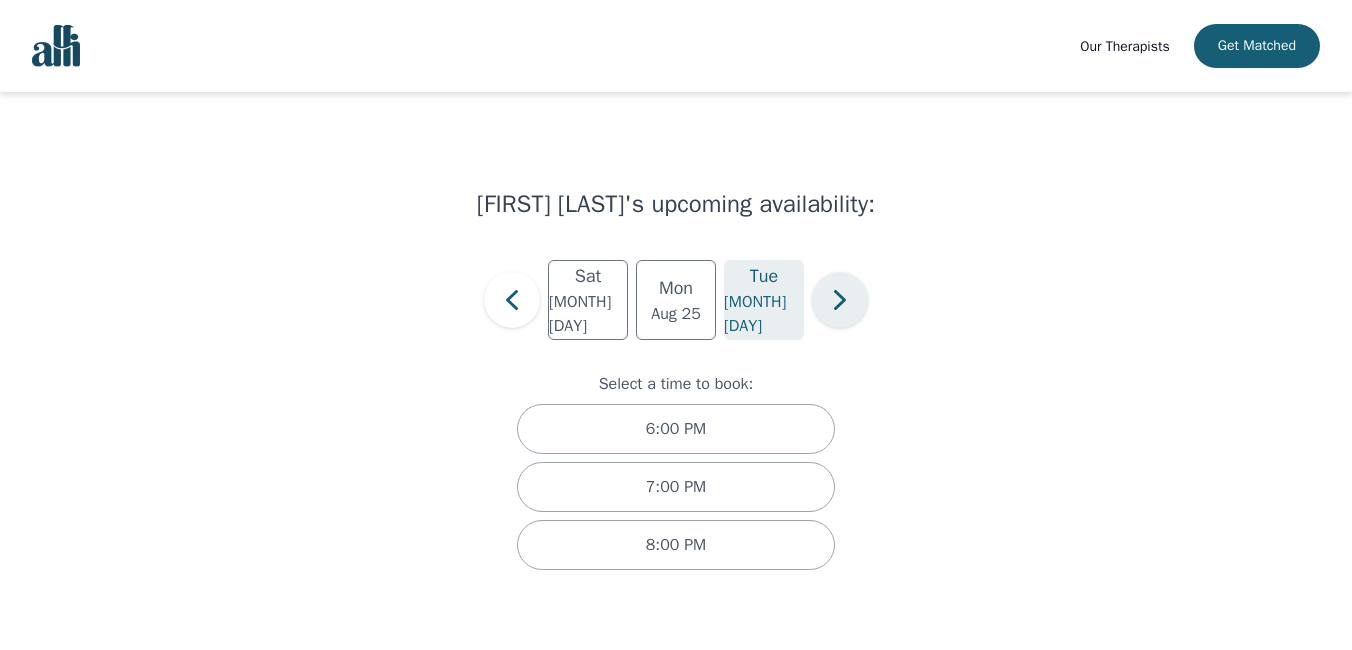 click 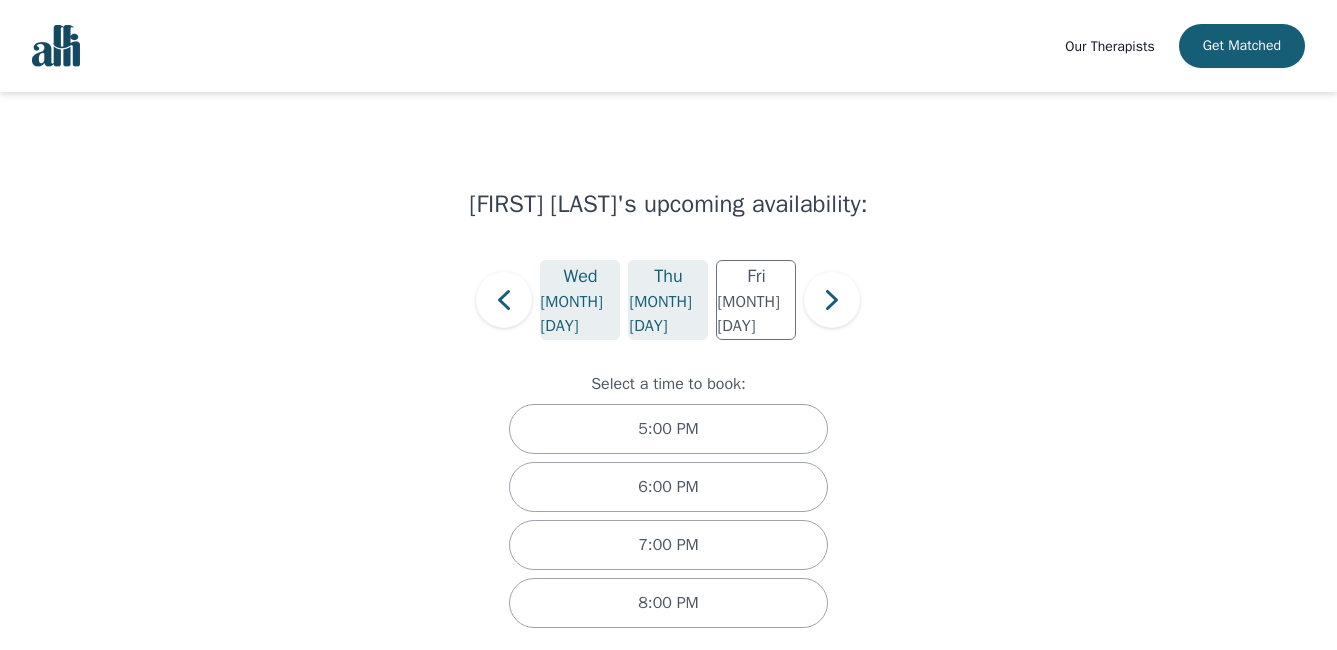 click on "[MONTH] [DAY]" at bounding box center [668, 314] 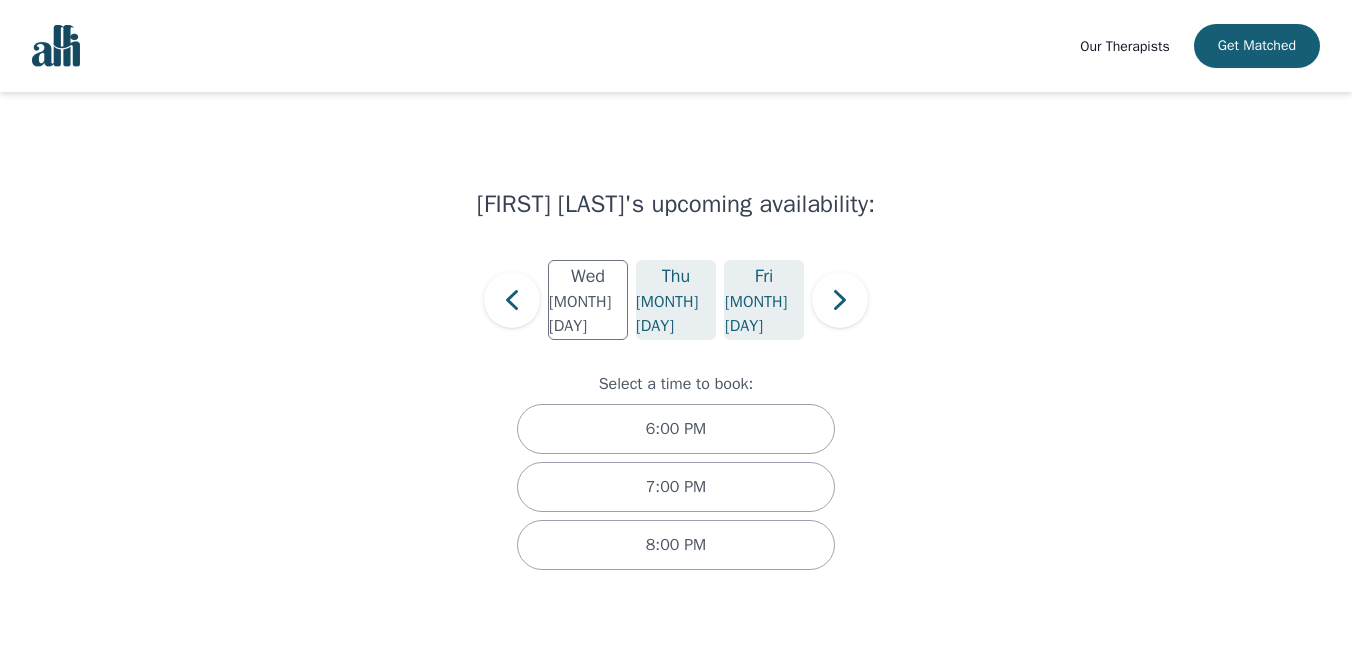 click on "[DAY] [MONTH] [DAY]" at bounding box center [764, 300] 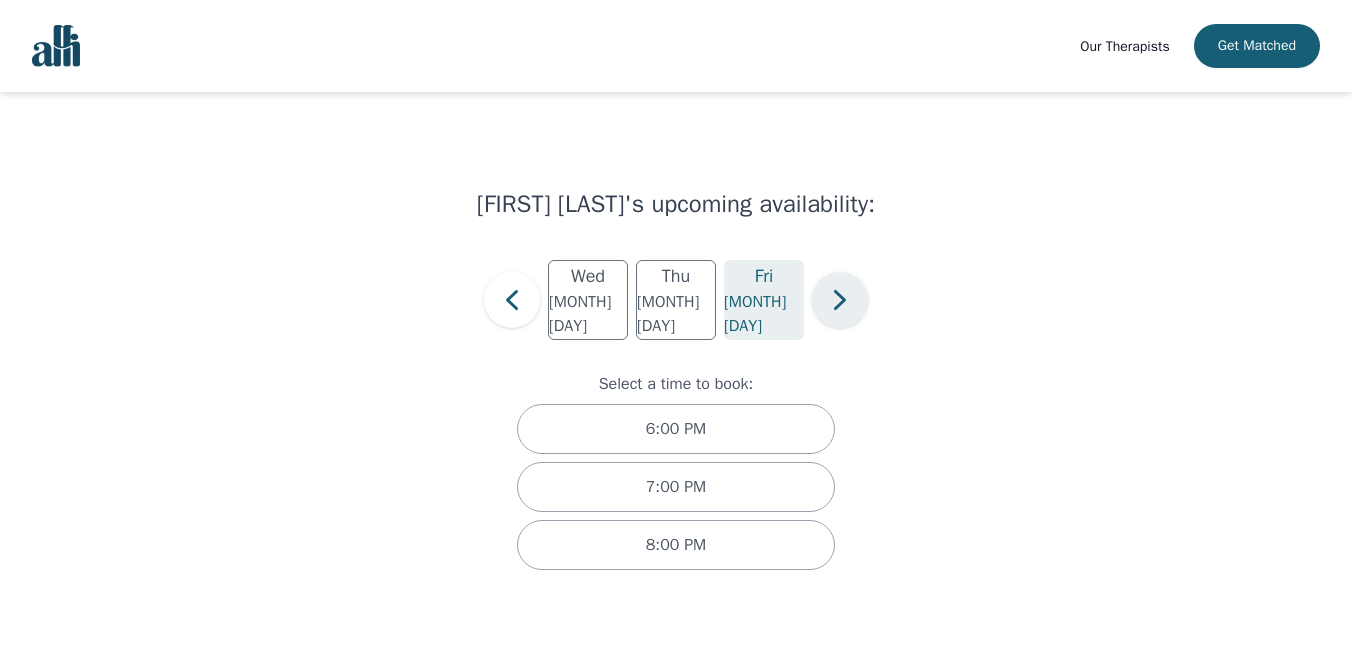 click 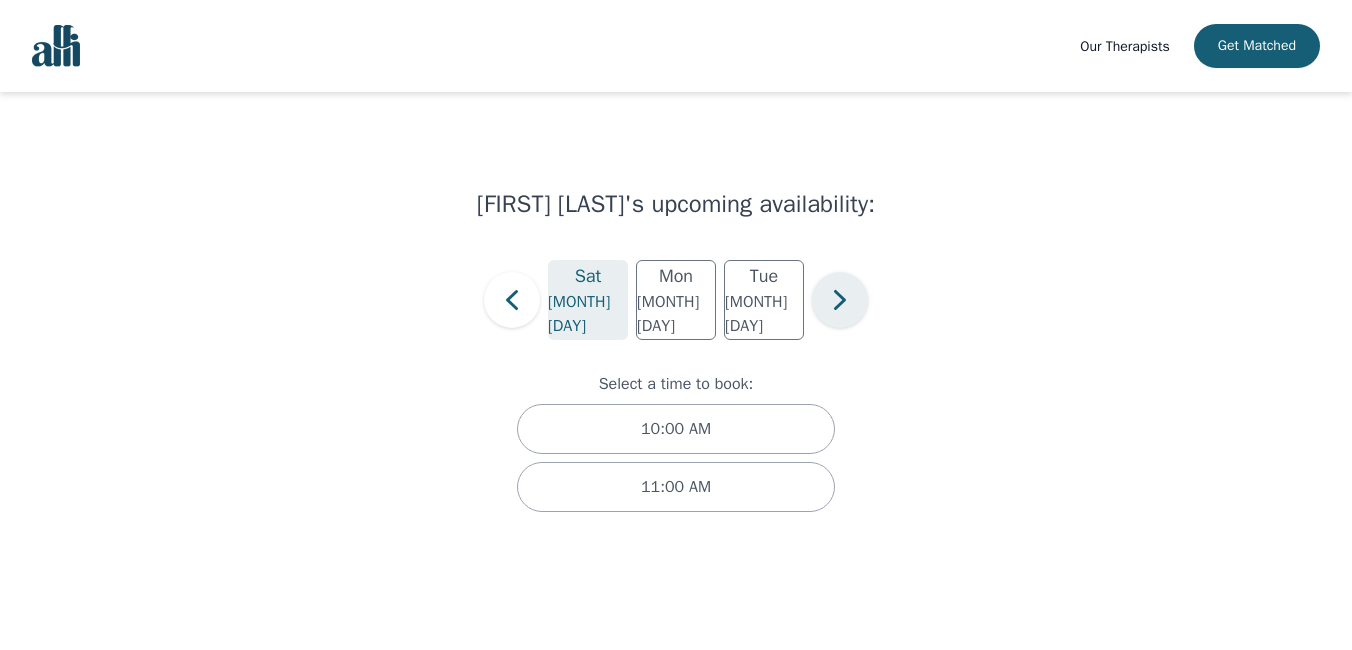 click 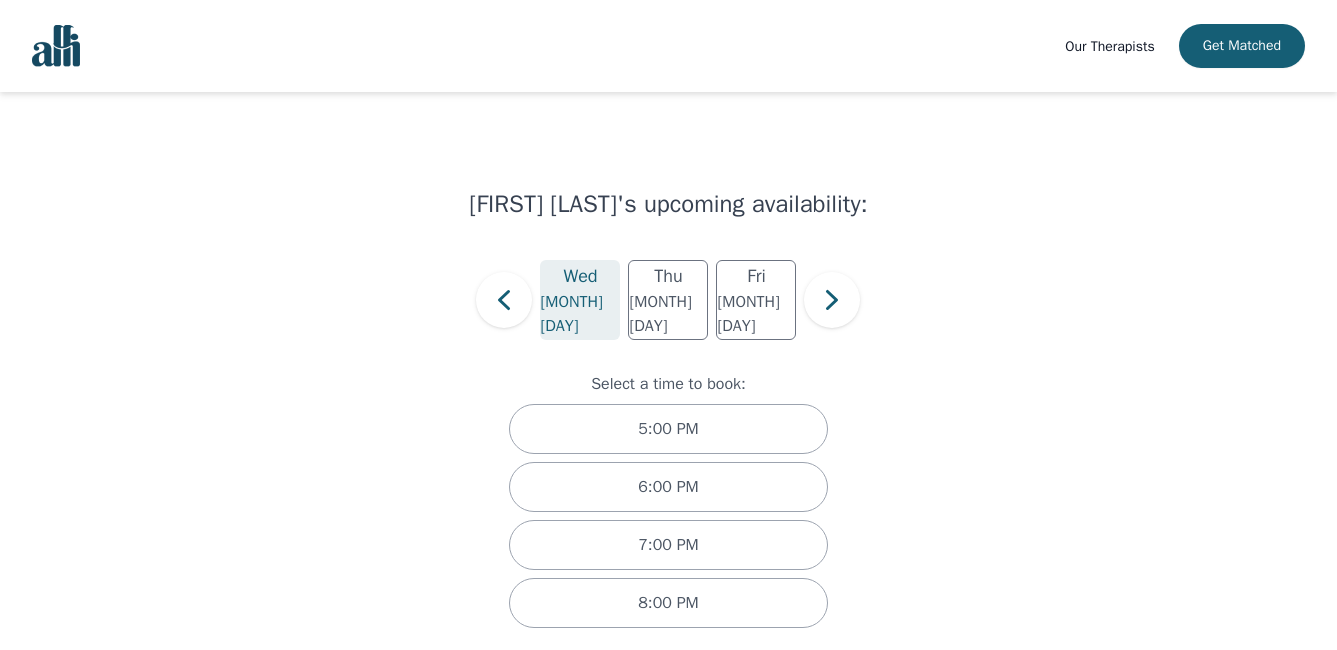 click 